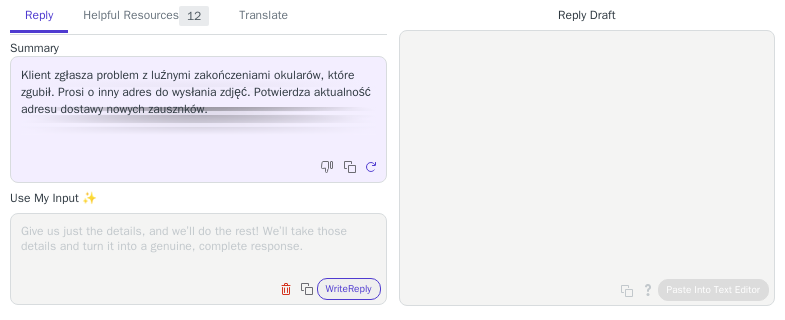 scroll, scrollTop: 0, scrollLeft: 0, axis: both 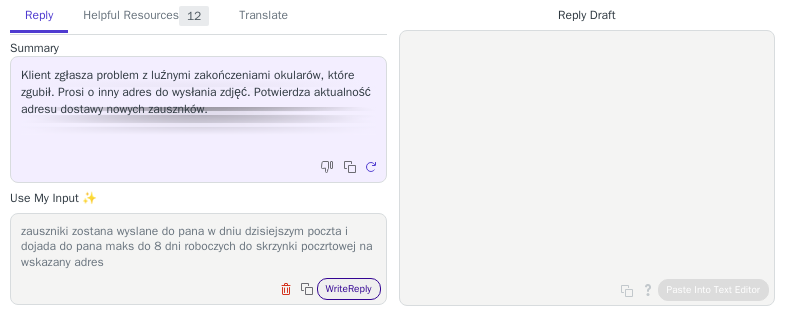type on "zauszniki zostana wyslane do pana w dniu dzisiejszym poczta i dojada do pana maks do 8 dni roboczych do skrzynki poczrtowej na wskazany adres
pozdrawiam serdecznie" 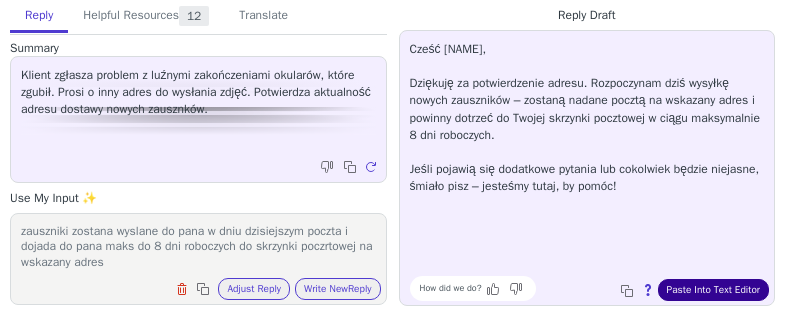 click on "Paste Into Text Editor" at bounding box center [713, 290] 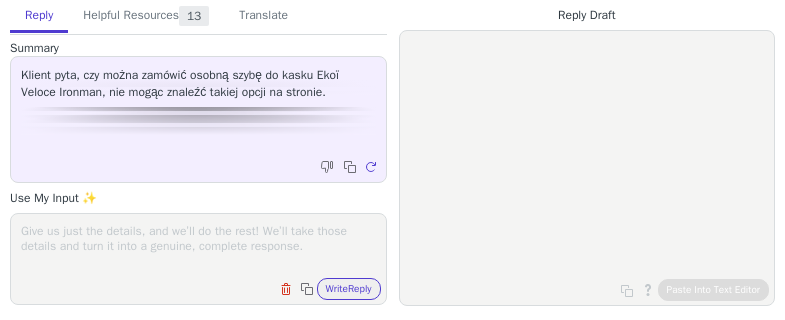 scroll, scrollTop: 0, scrollLeft: 0, axis: both 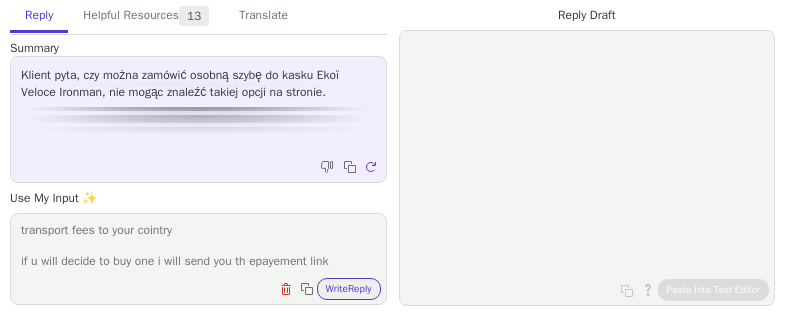 click on "hello Marek
Unfortunetaly we do not have them on ur website
we have it as a piece for after sales and the price is 99.99 euros + transport fees to your cointry
if u will decide to buy one i will send you th epayement link" at bounding box center [198, 246] 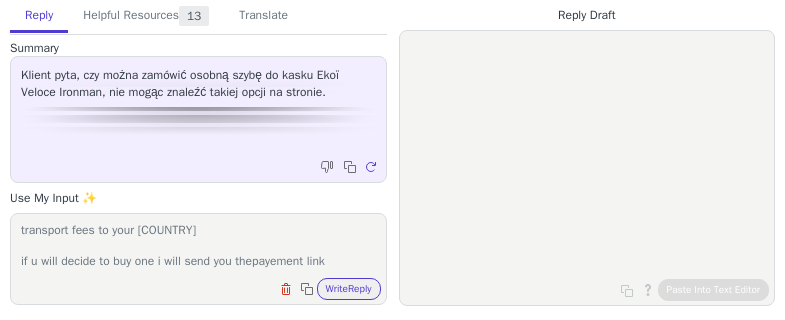 click on "hello Marek
Unfortunetaly we do not have them on ur website
we have it as a piece for after sales and the price is 99.99 euros + transport fees to your cointry
if u will decide to buy one i will send you thepayement link" at bounding box center [198, 246] 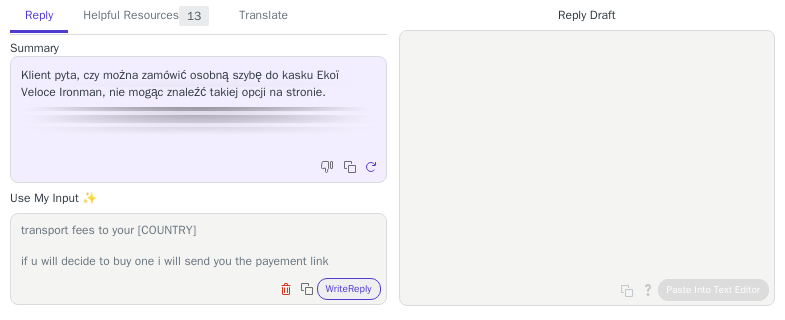 click on "hello Marek
Unfortunetaly we do not have them on ur website
we have it as a piece for after sales and the price is 99.99 euros + transport fees to your cointry
if u will decide to buy one i will send you the payement link" at bounding box center (198, 246) 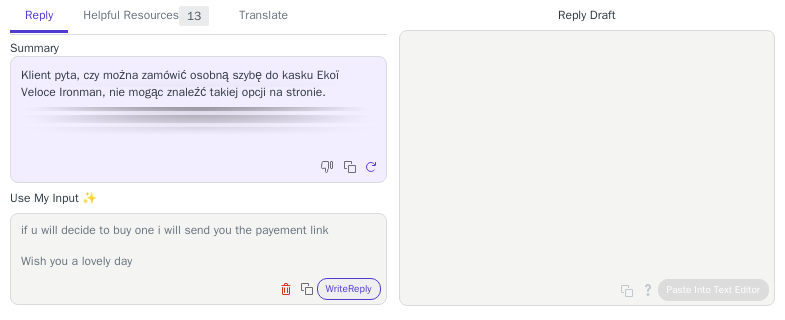 scroll, scrollTop: 140, scrollLeft: 0, axis: vertical 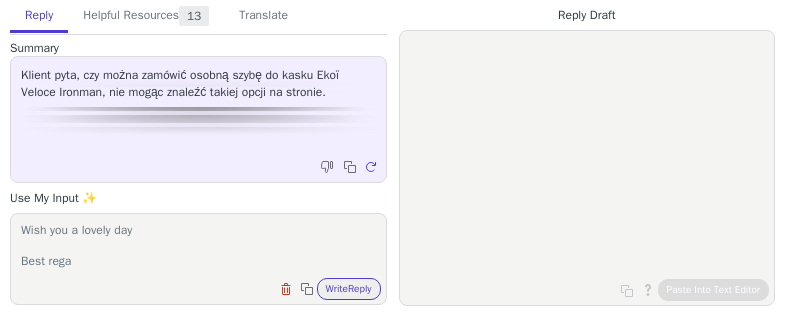 type on "hello Marek
Unfortunetaly we do not have them on ur website
we have it as a piece for after sales and the price is 99.99 euros + transport fees to your cointry
if u will decide to buy one i will send you the payement link
Wish you a lovely day
Best regar" 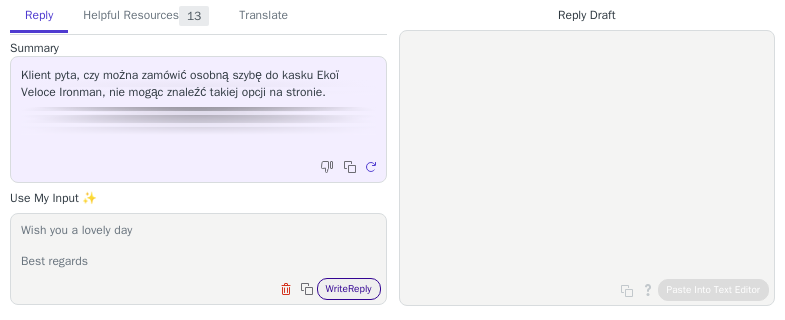 click on "Write  Reply" at bounding box center (349, 289) 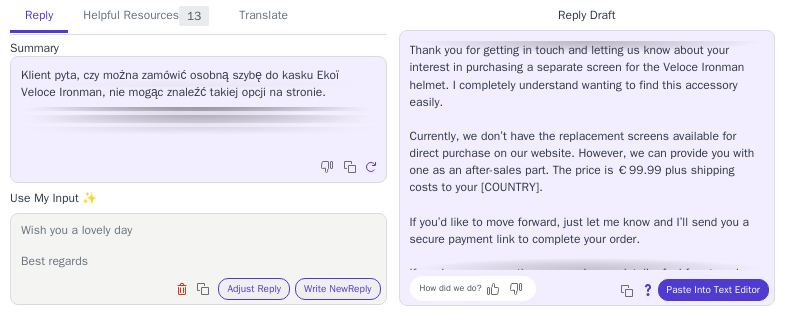 scroll, scrollTop: 62, scrollLeft: 0, axis: vertical 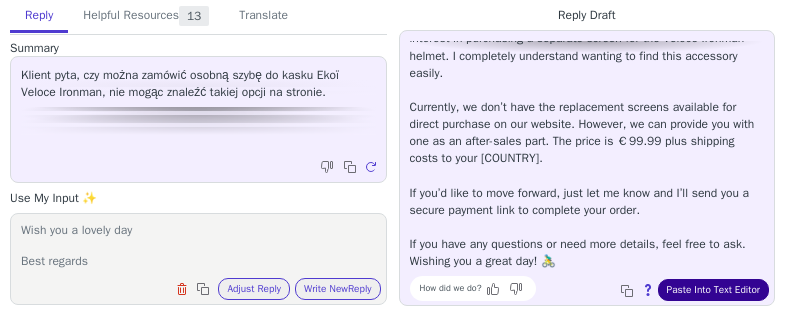 click on "Paste Into Text Editor" at bounding box center (713, 290) 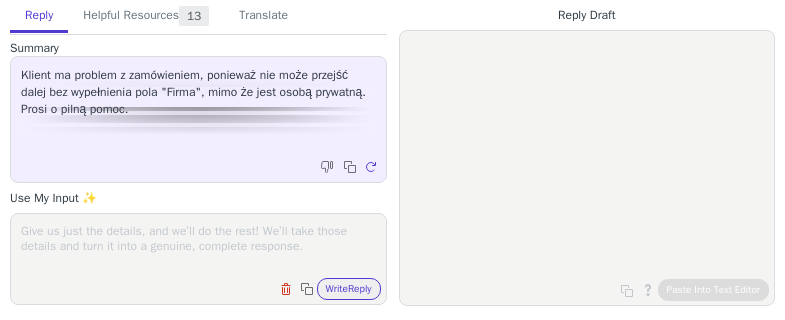 scroll, scrollTop: 0, scrollLeft: 0, axis: both 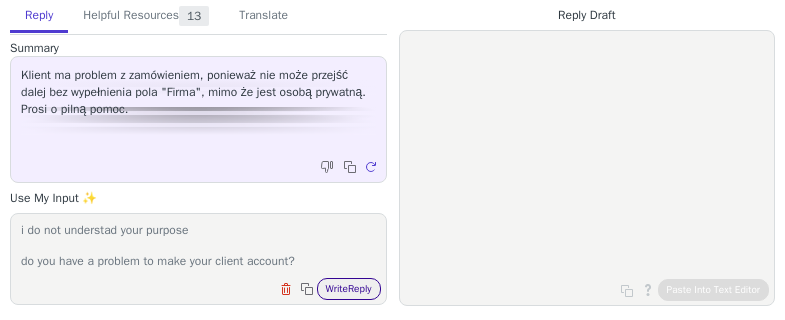 type on "Hello [NAME]
i do not understad your purpose
do you have a problem to make your client account?" 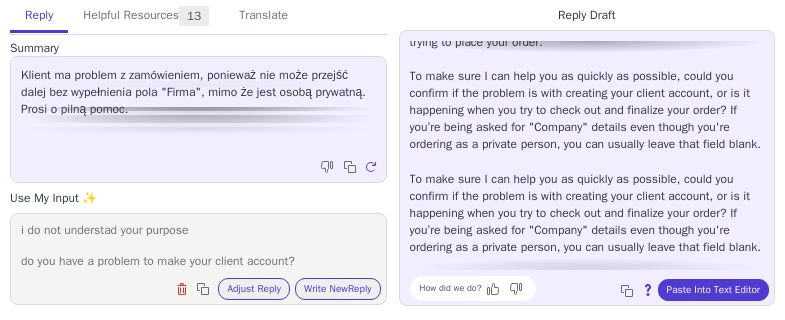scroll, scrollTop: 97, scrollLeft: 0, axis: vertical 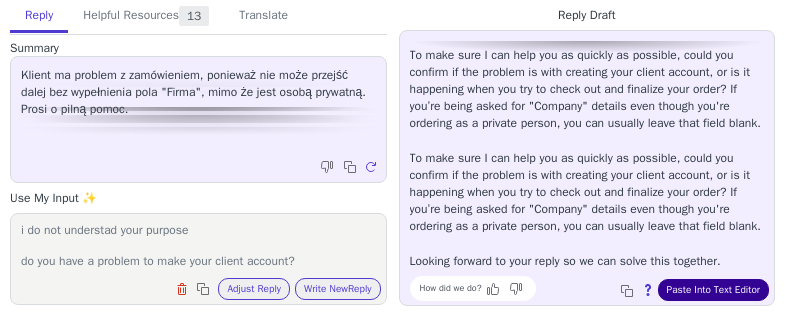 click on "Paste Into Text Editor" at bounding box center [713, 290] 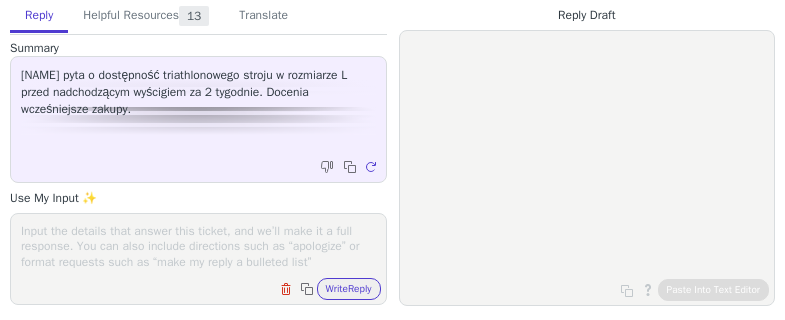scroll, scrollTop: 0, scrollLeft: 0, axis: both 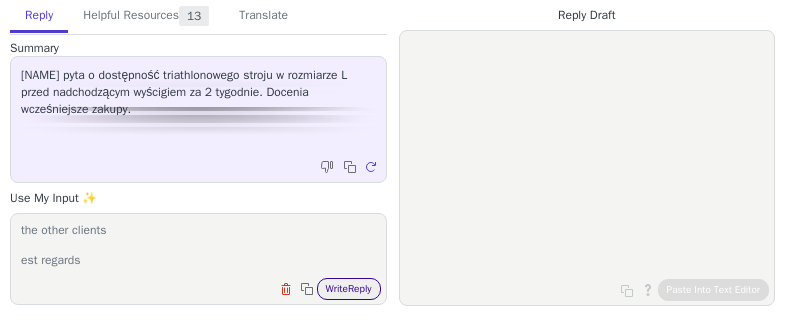 type on "Hello Maximilain
this suit will be not aviable in this season
please keep updated because we can have it fom the returns from the other clients
est regards" 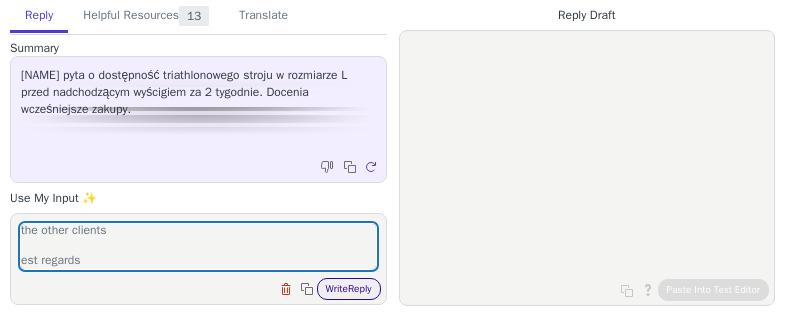 click on "Write  Reply" at bounding box center (349, 289) 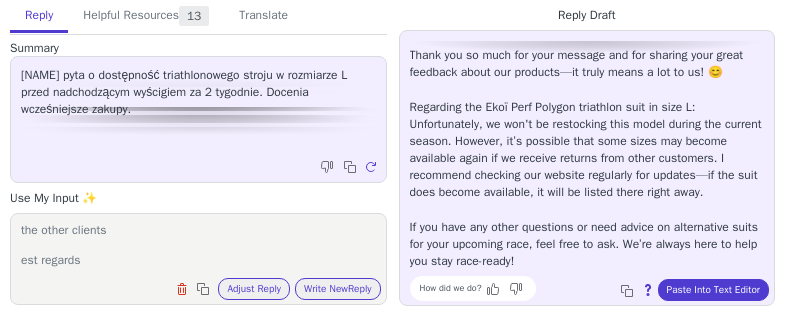 scroll, scrollTop: 62, scrollLeft: 0, axis: vertical 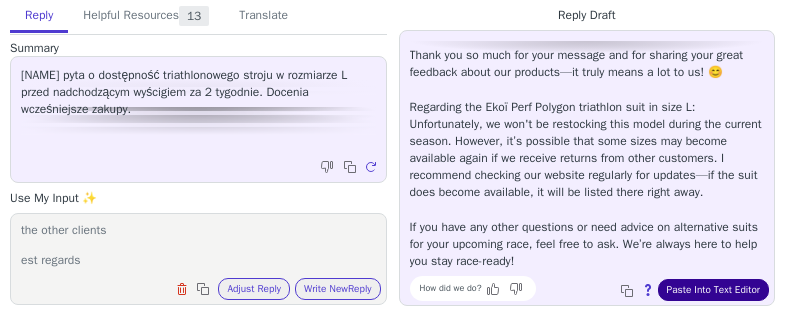 click on "Paste Into Text Editor" at bounding box center (713, 290) 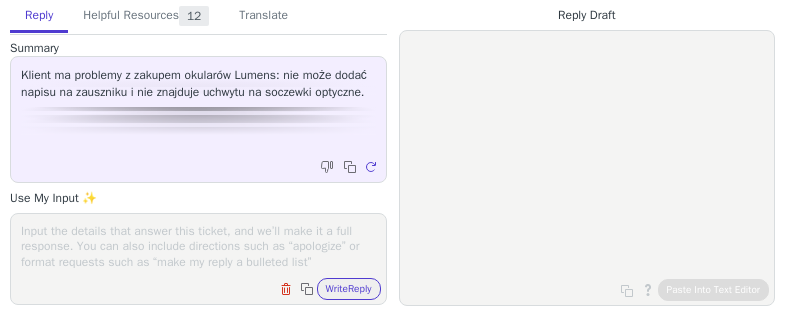scroll, scrollTop: 0, scrollLeft: 0, axis: both 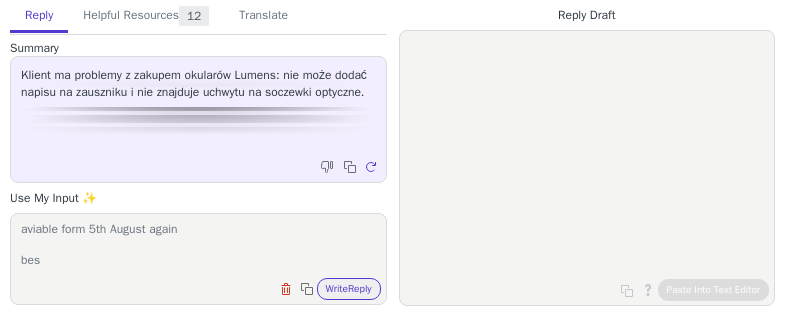 type on "the possibility to add your [NAME] and to order optical lens will be aviable form 5th August again
best" 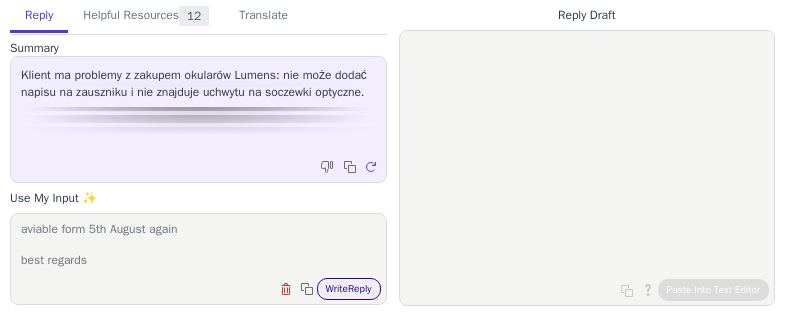 click on "Write  Reply" at bounding box center (349, 289) 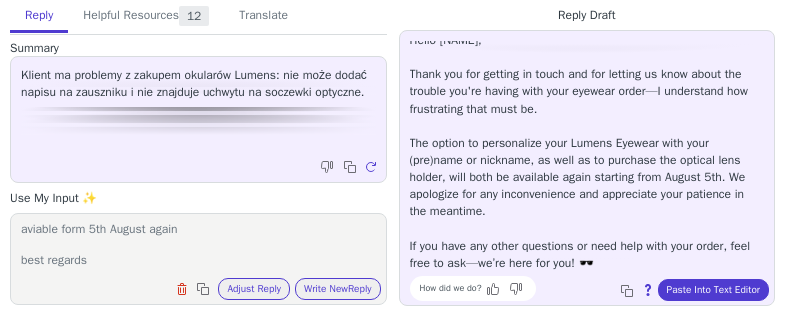 scroll, scrollTop: 11, scrollLeft: 0, axis: vertical 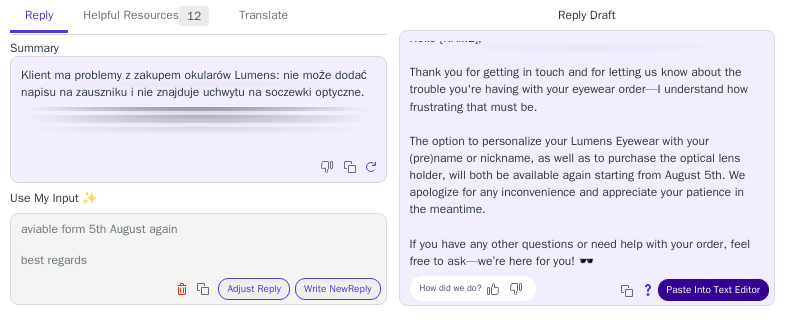 click on "Paste Into Text Editor" at bounding box center (713, 290) 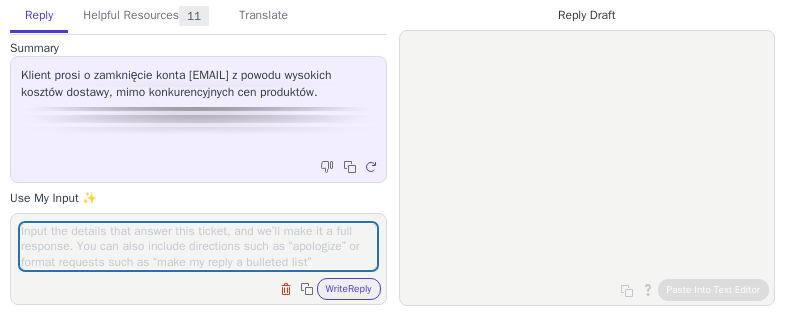 scroll, scrollTop: 0, scrollLeft: 0, axis: both 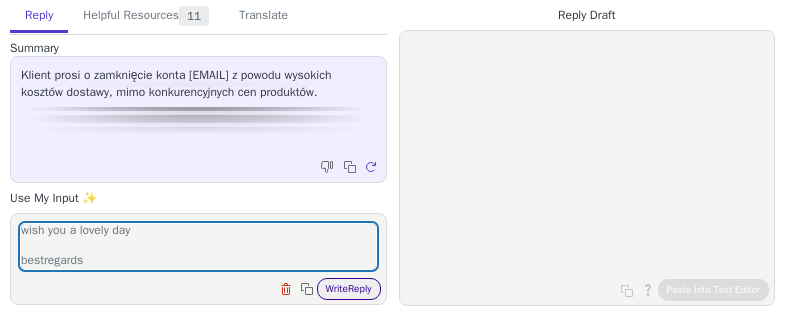 type on "dear [FIRST]
your account has been closed
wish you a lovely day
bestregards" 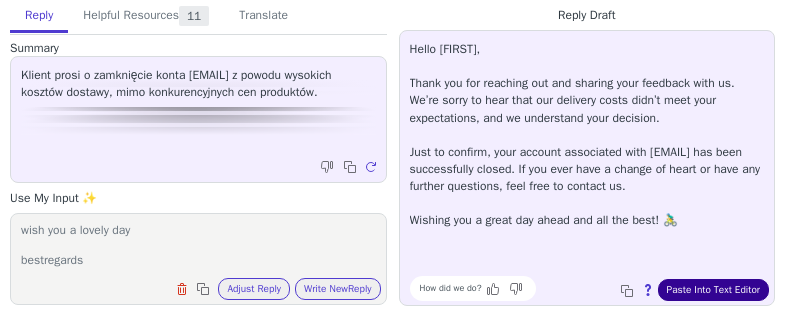 click on "Paste Into Text Editor" at bounding box center [713, 290] 